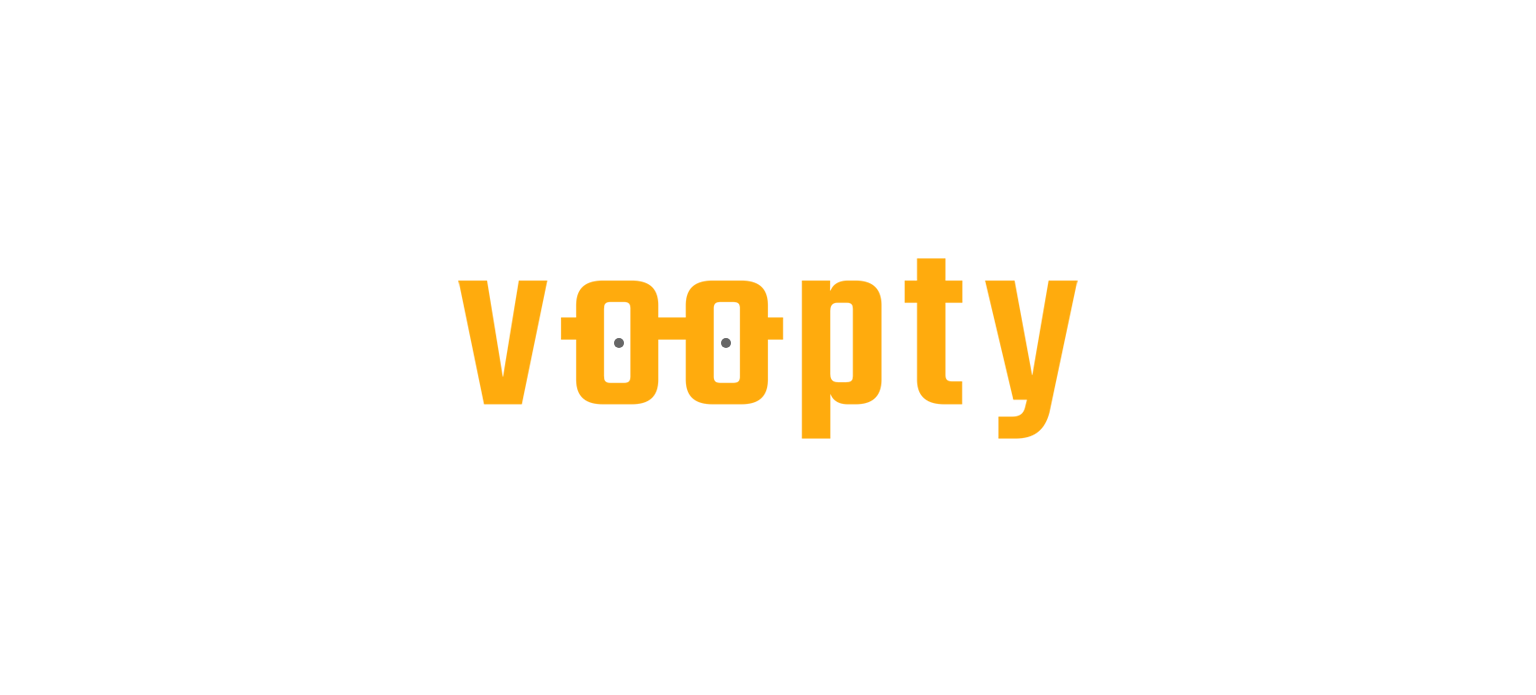 scroll, scrollTop: 0, scrollLeft: 0, axis: both 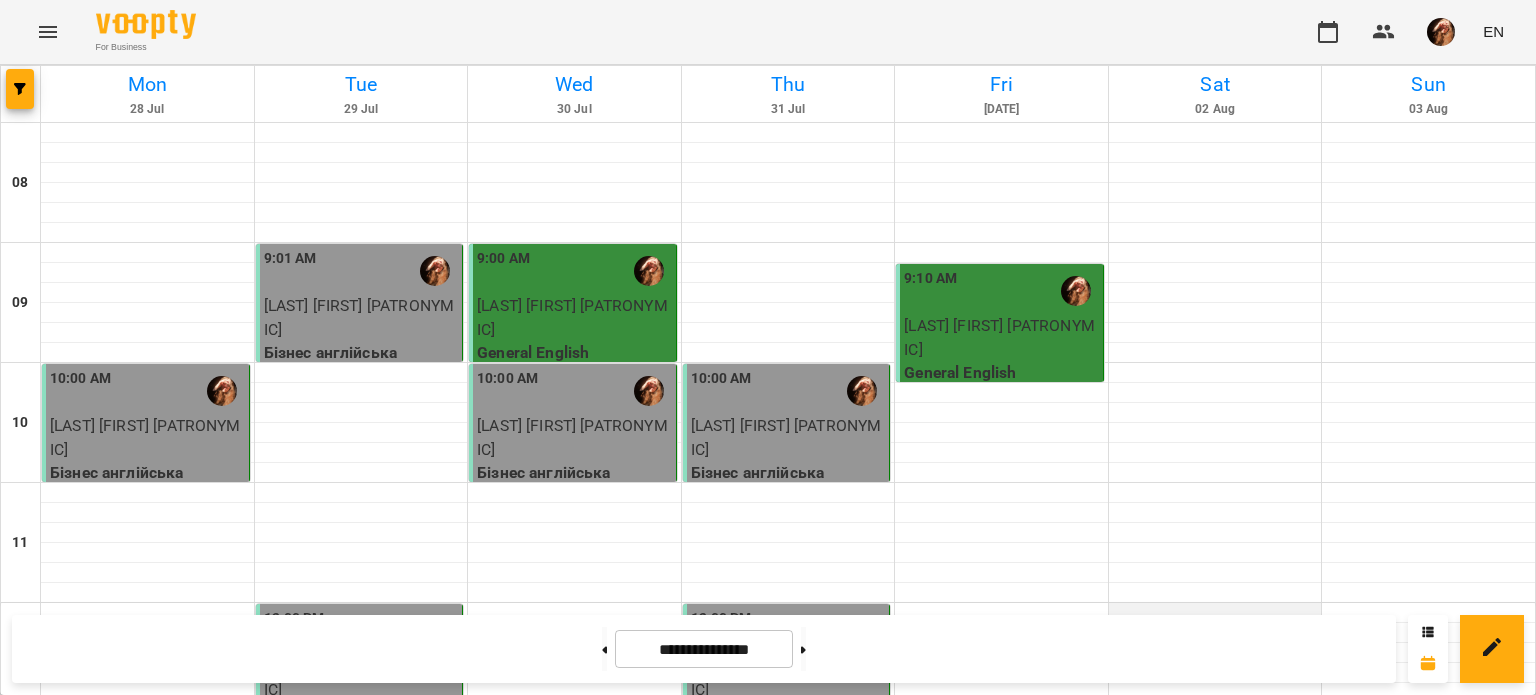 click at bounding box center (1215, 613) 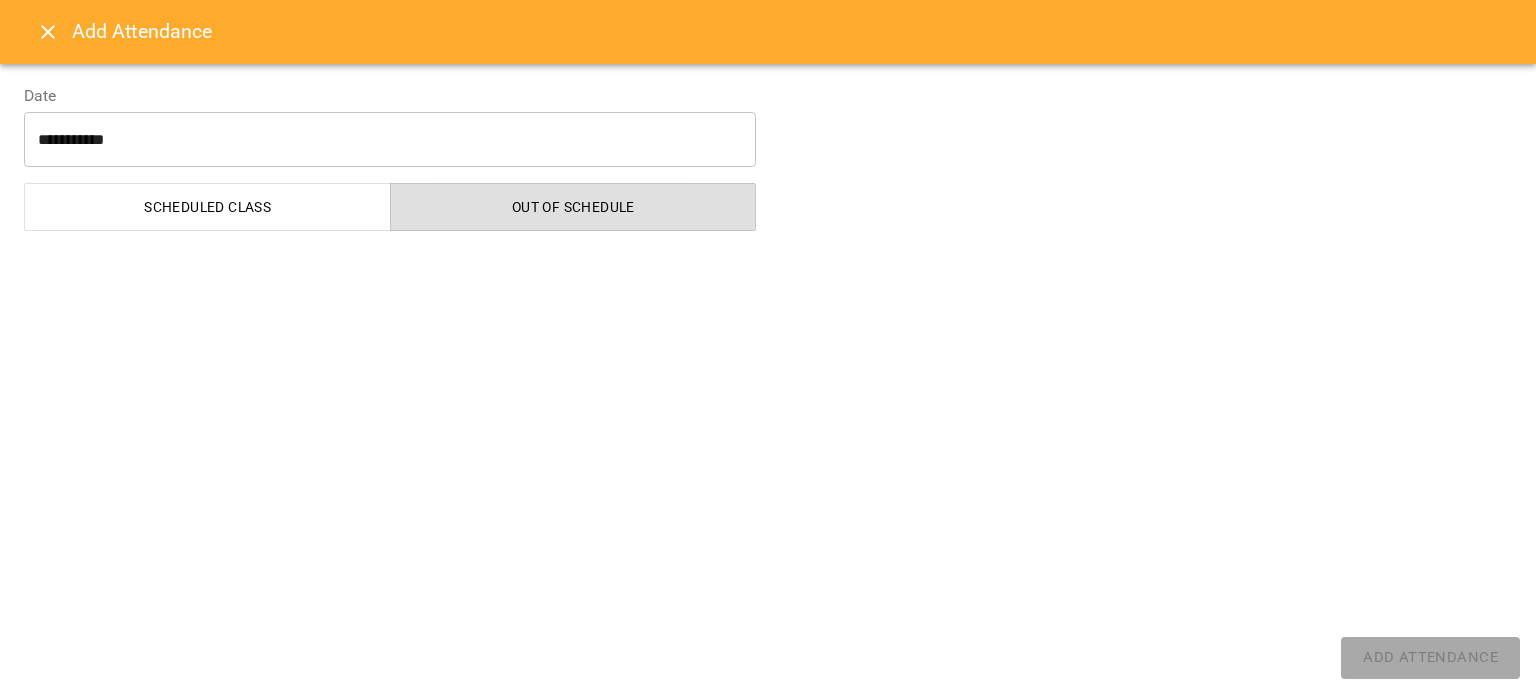 select on "**********" 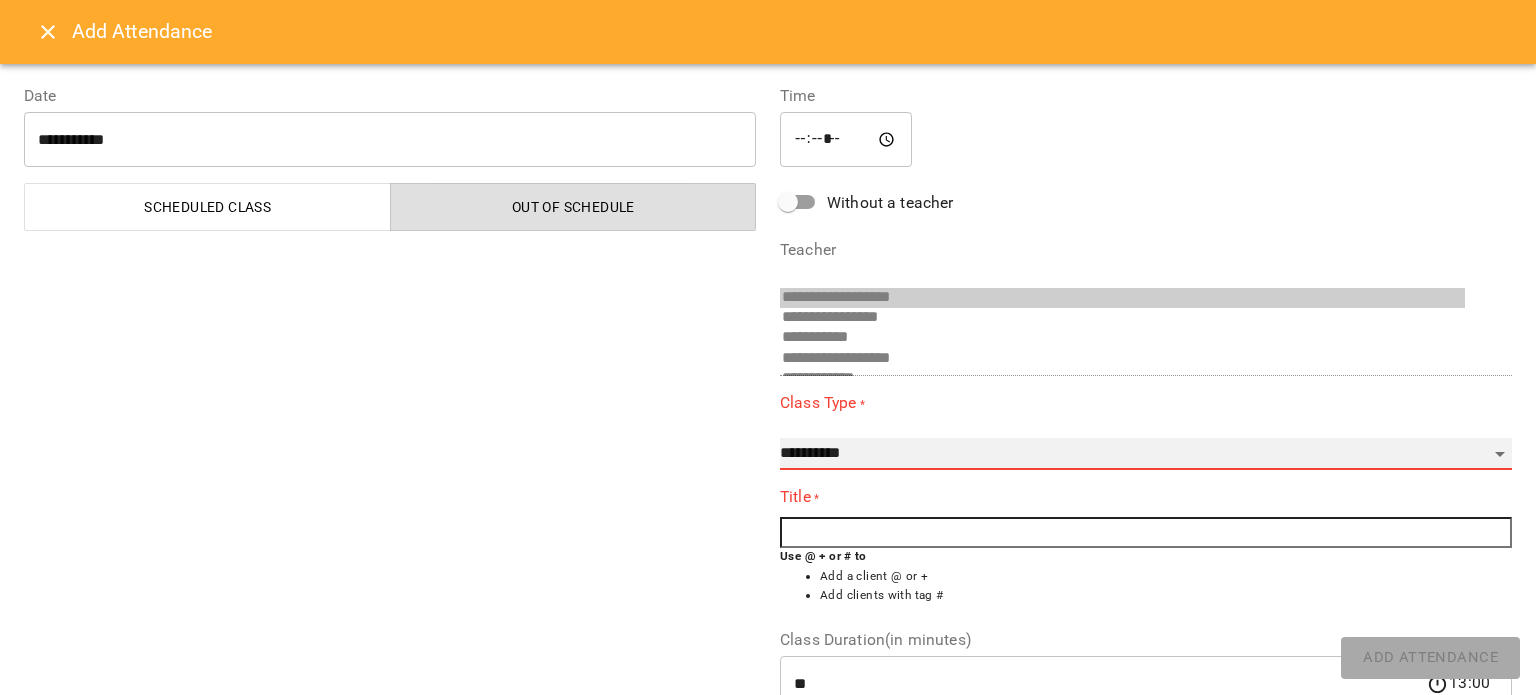 click on "**********" at bounding box center (1146, 454) 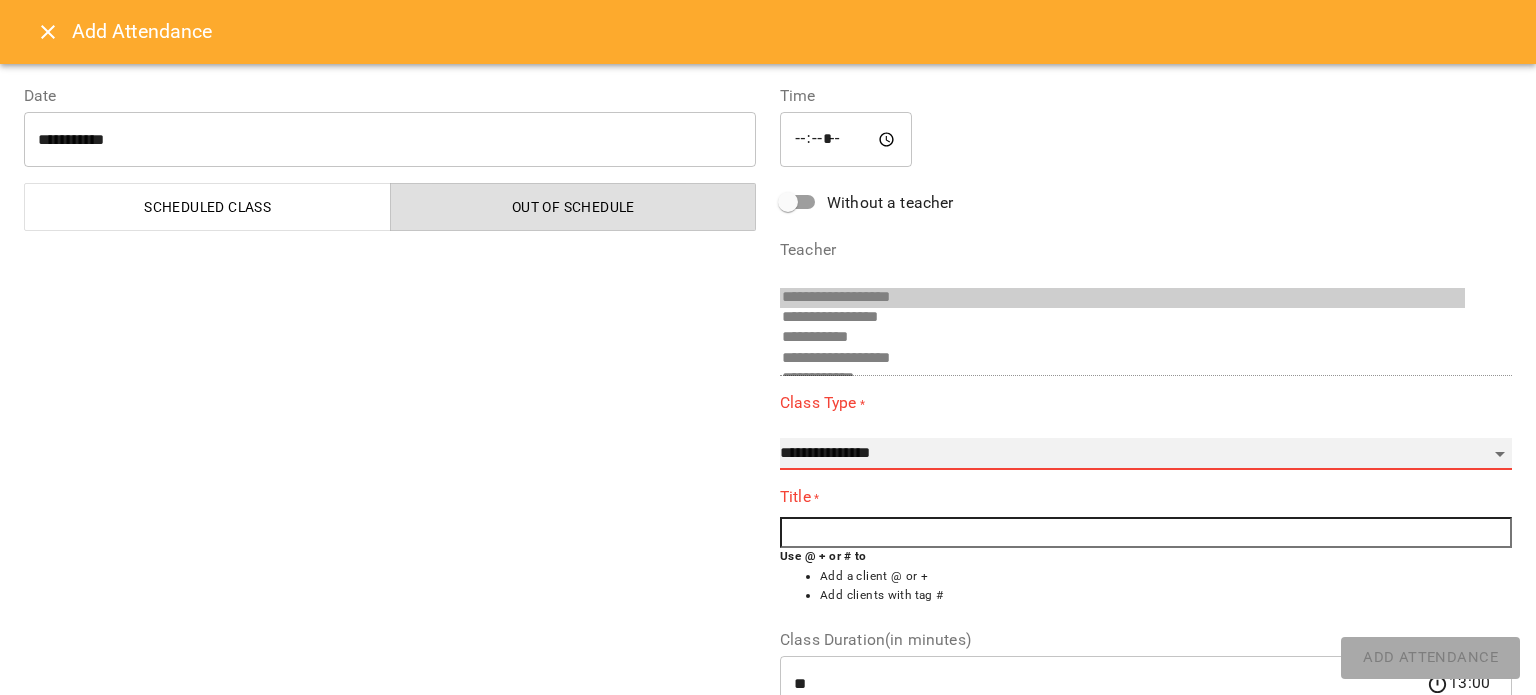 click on "**********" at bounding box center (1146, 454) 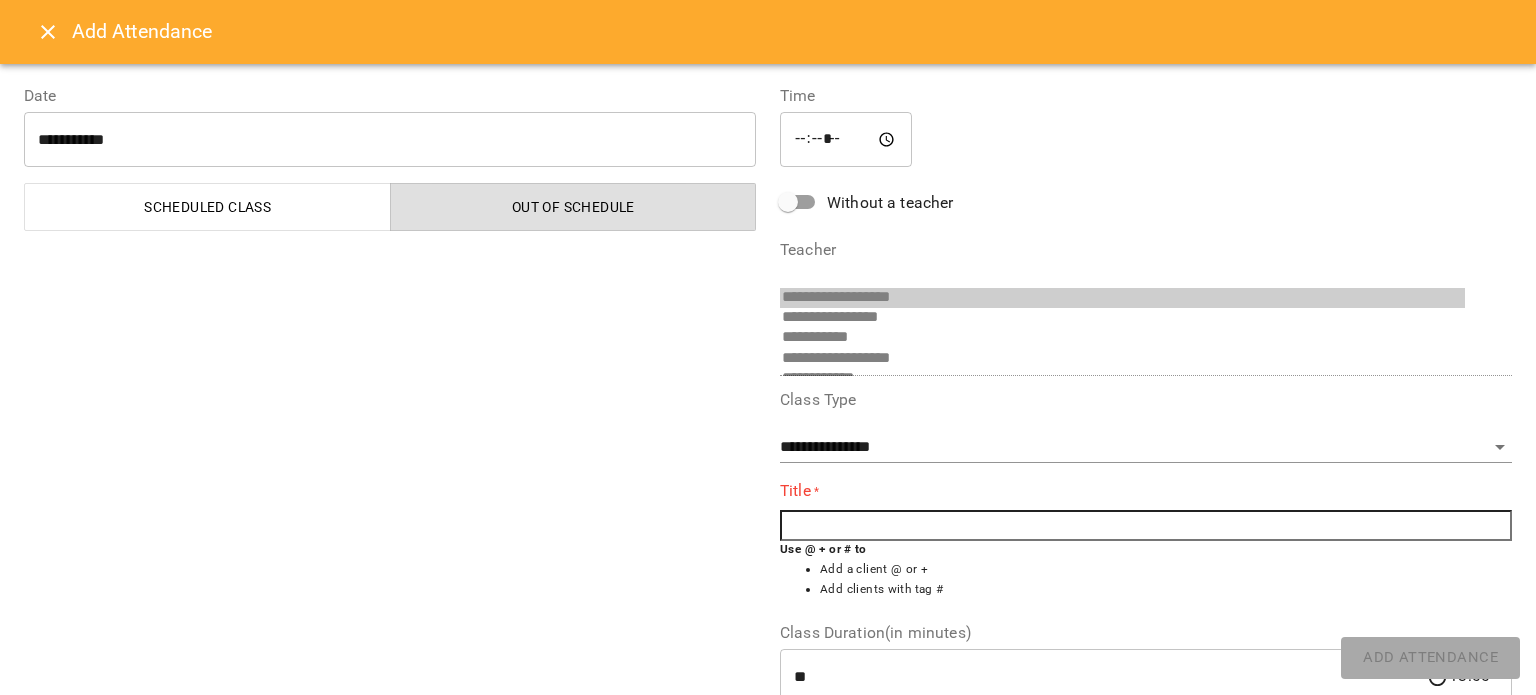 click at bounding box center (1146, 526) 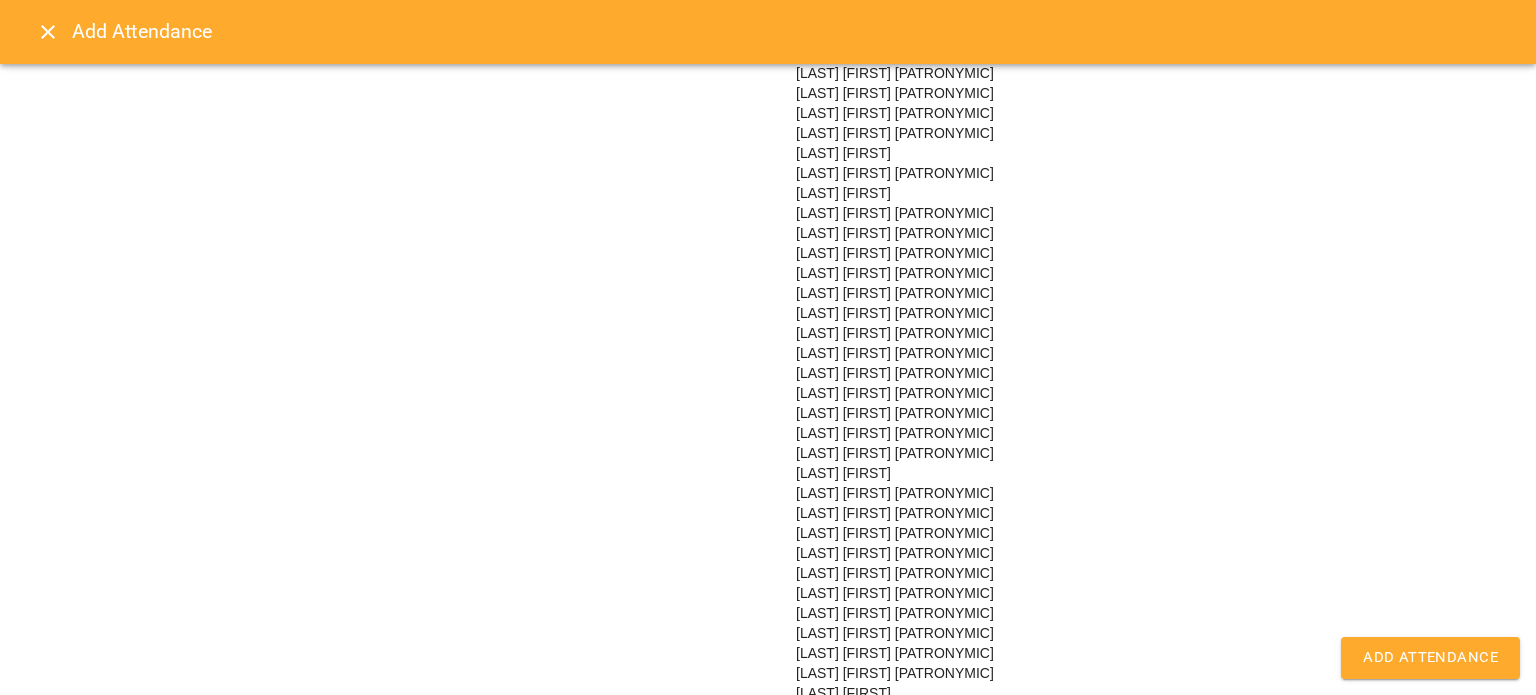 scroll, scrollTop: 1536, scrollLeft: 0, axis: vertical 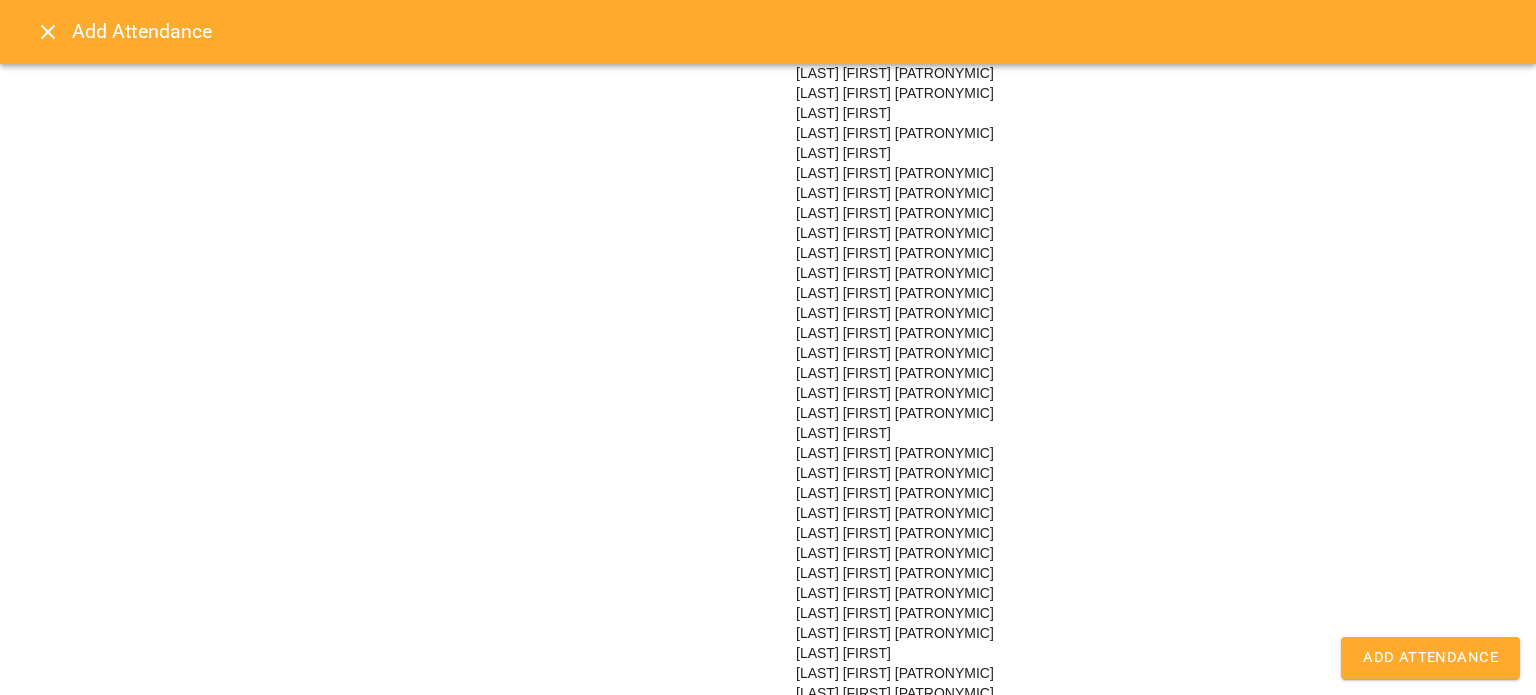 click on "[LAST] [FIRST] [PATRONYMIC]" at bounding box center (895, 373) 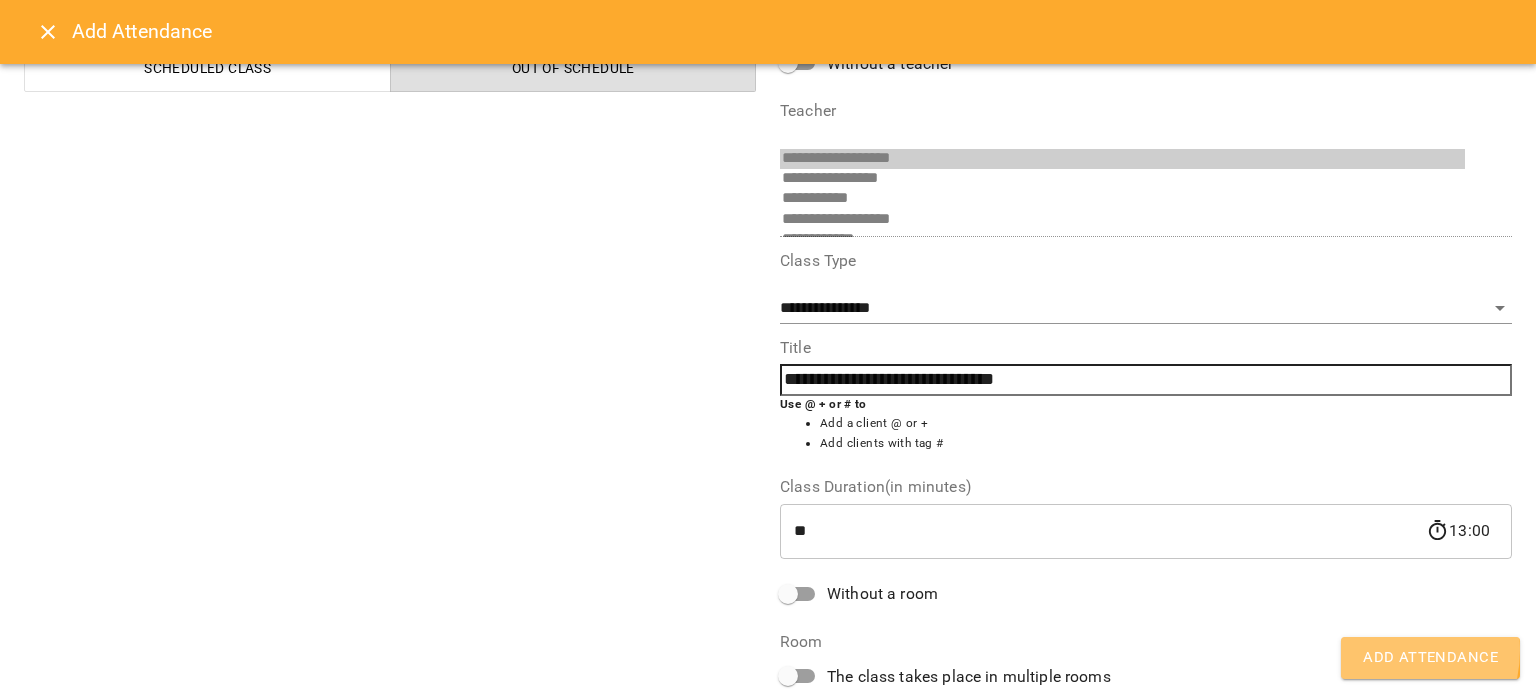 click on "Add Attendance" at bounding box center [1430, 658] 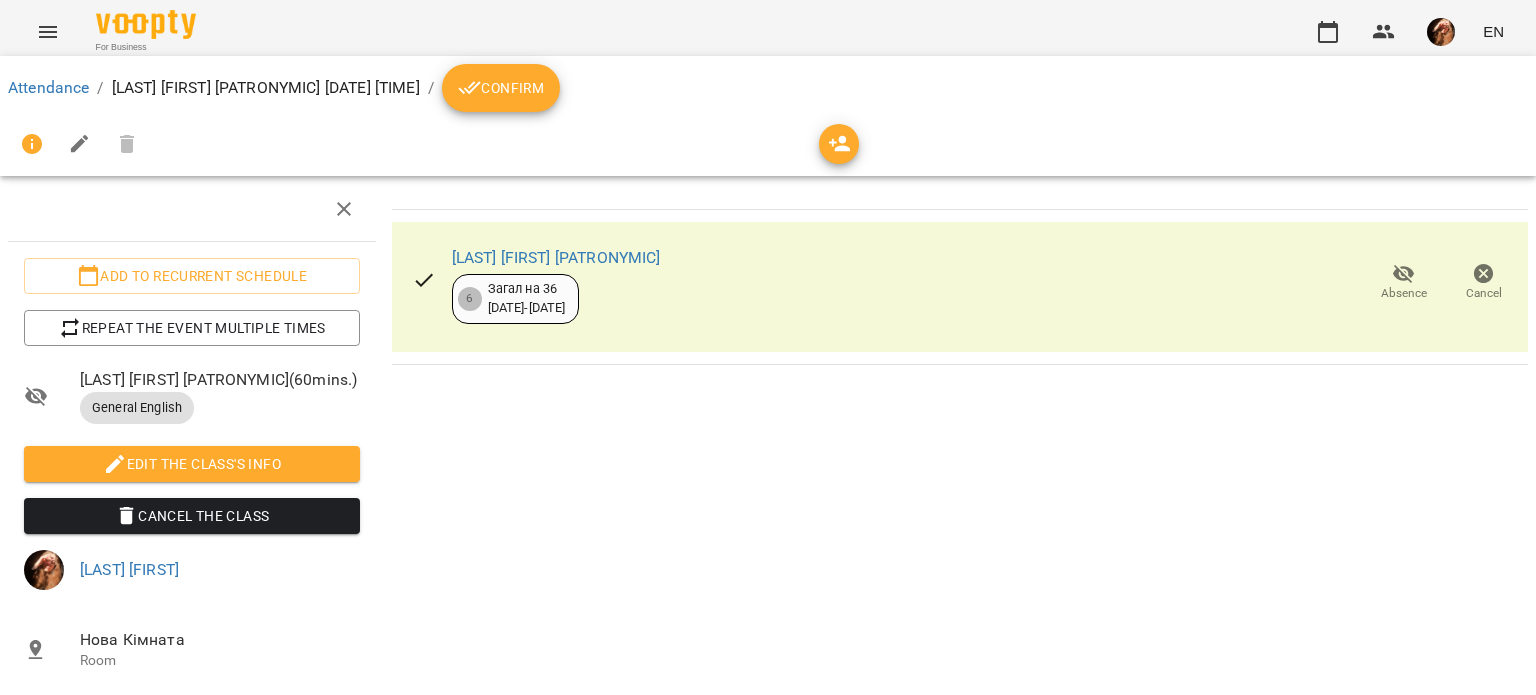 click on "Confirm" at bounding box center (501, 88) 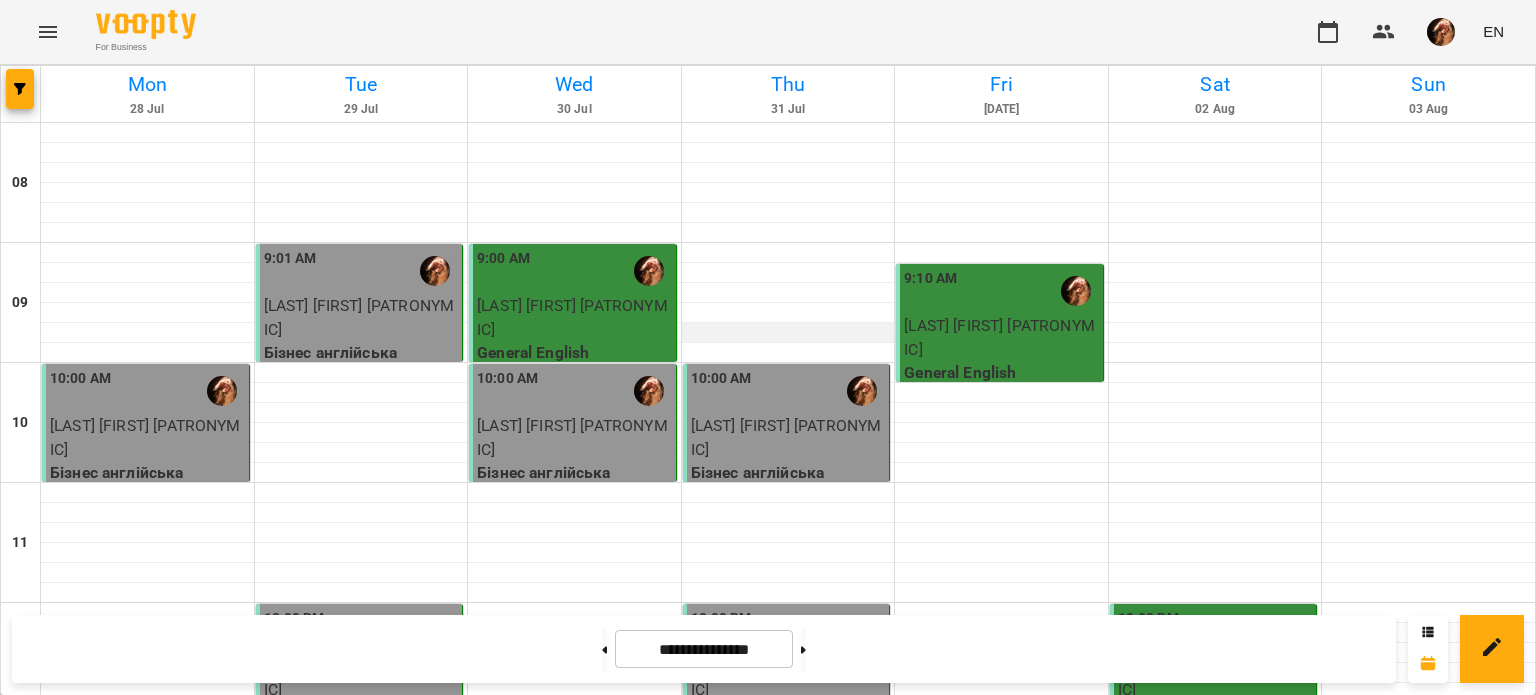 scroll, scrollTop: 1244, scrollLeft: 0, axis: vertical 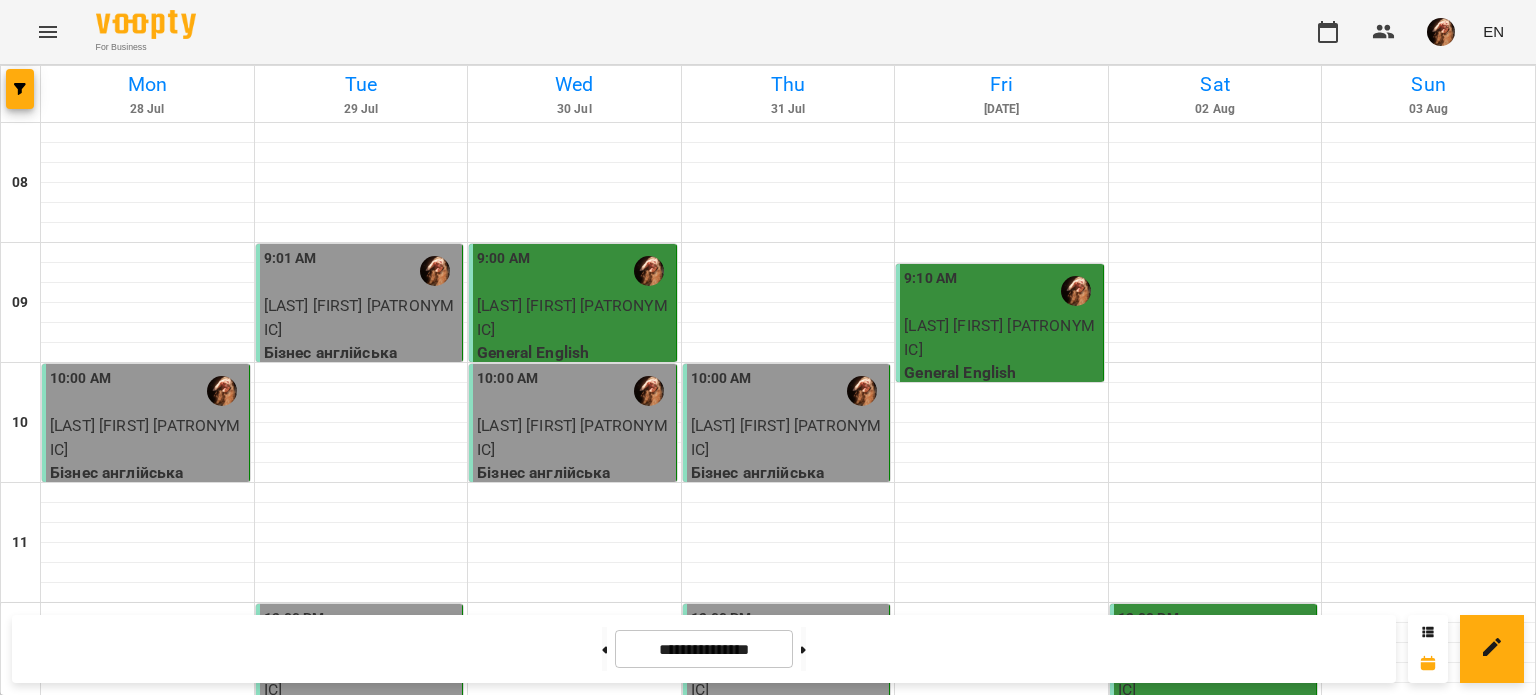 click at bounding box center (1215, 1573) 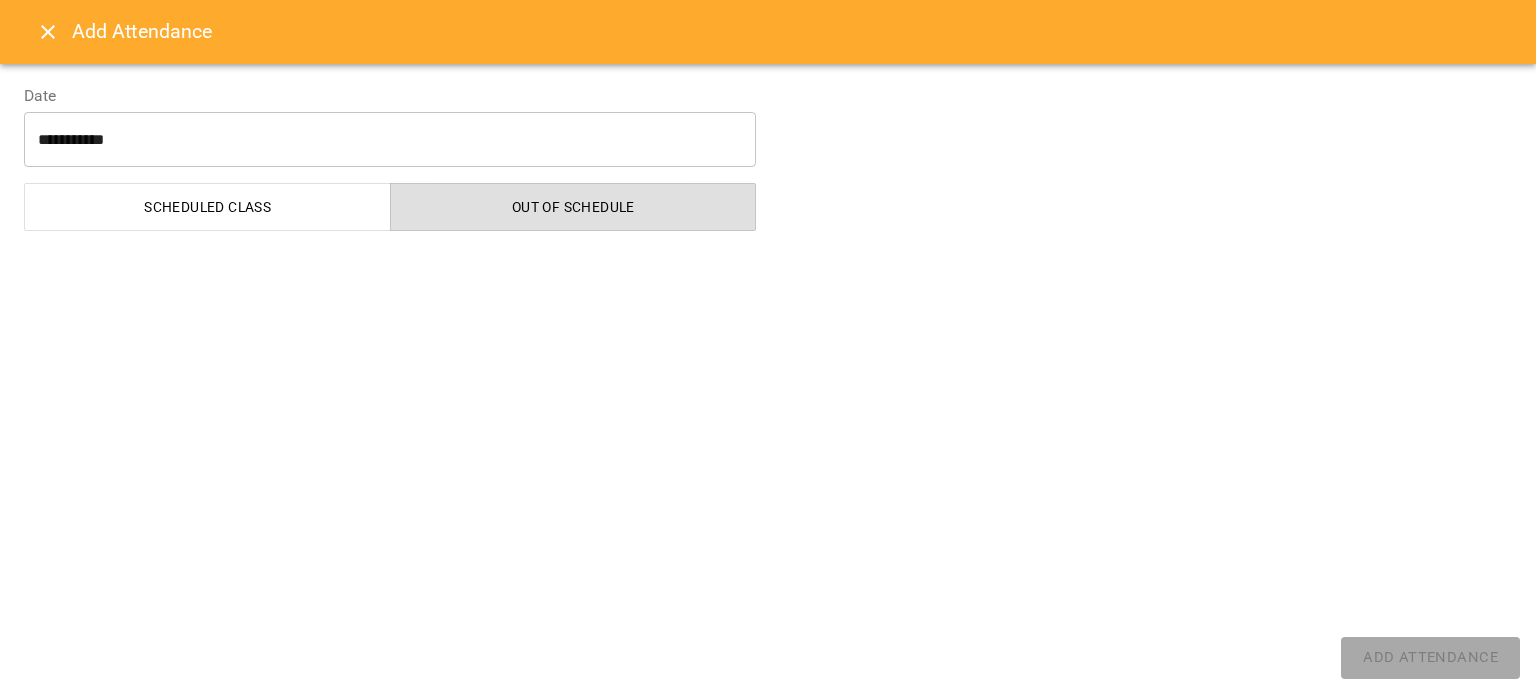 select on "**********" 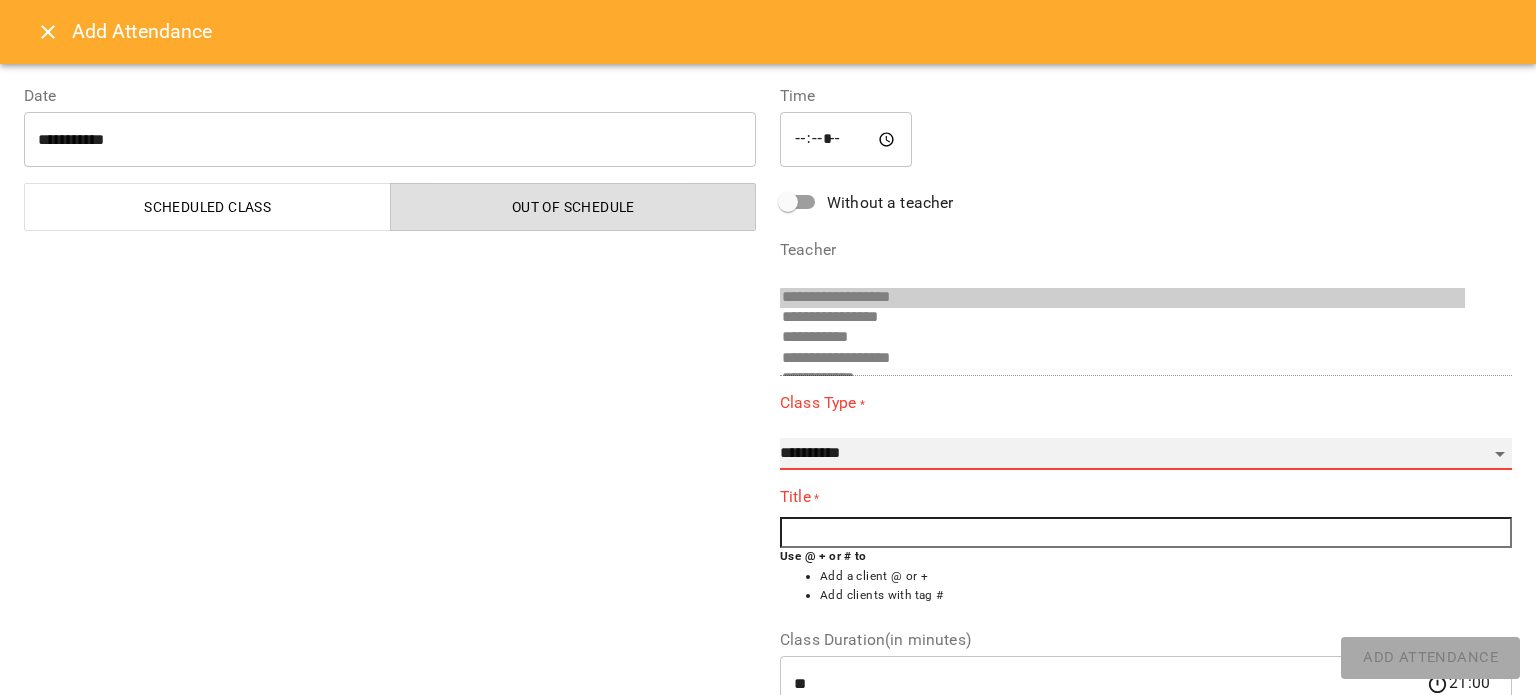click on "**********" at bounding box center (1146, 454) 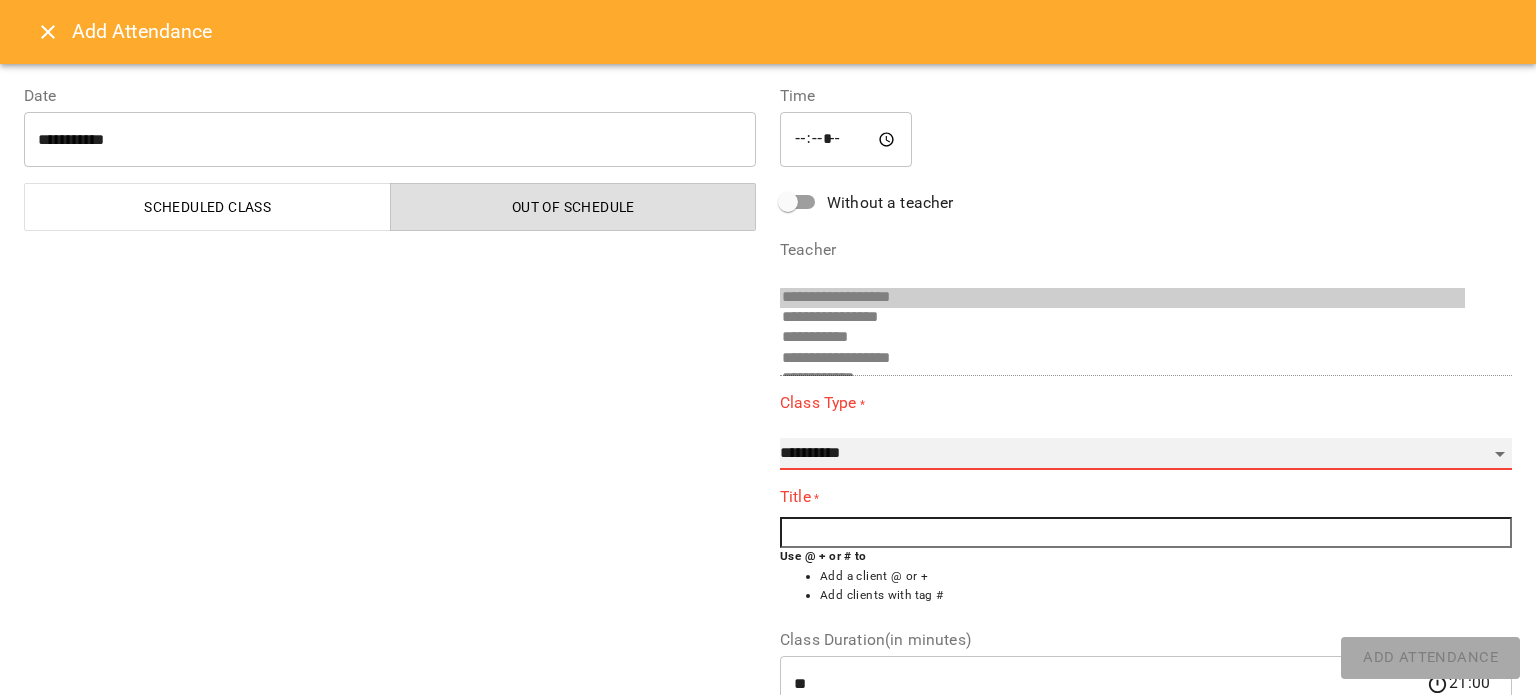 select on "**********" 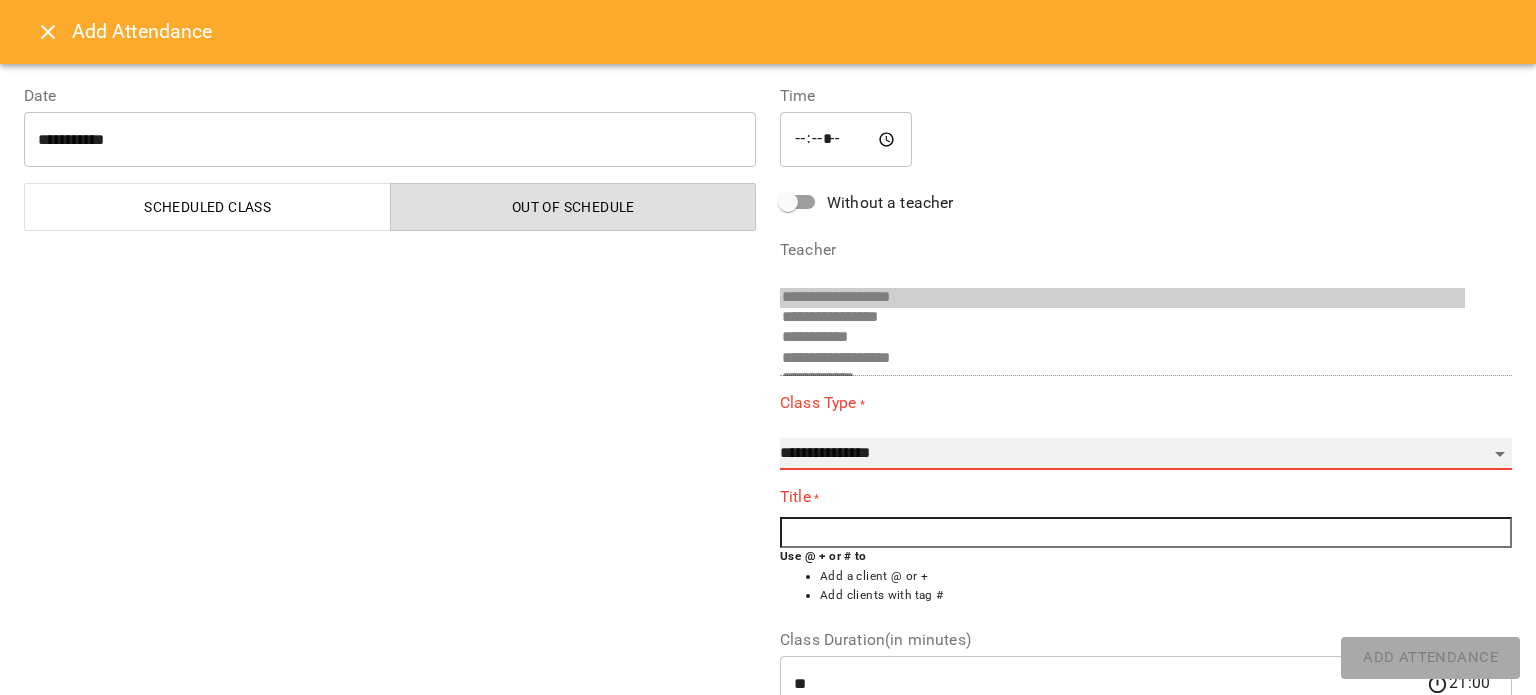 click on "**********" at bounding box center (1146, 454) 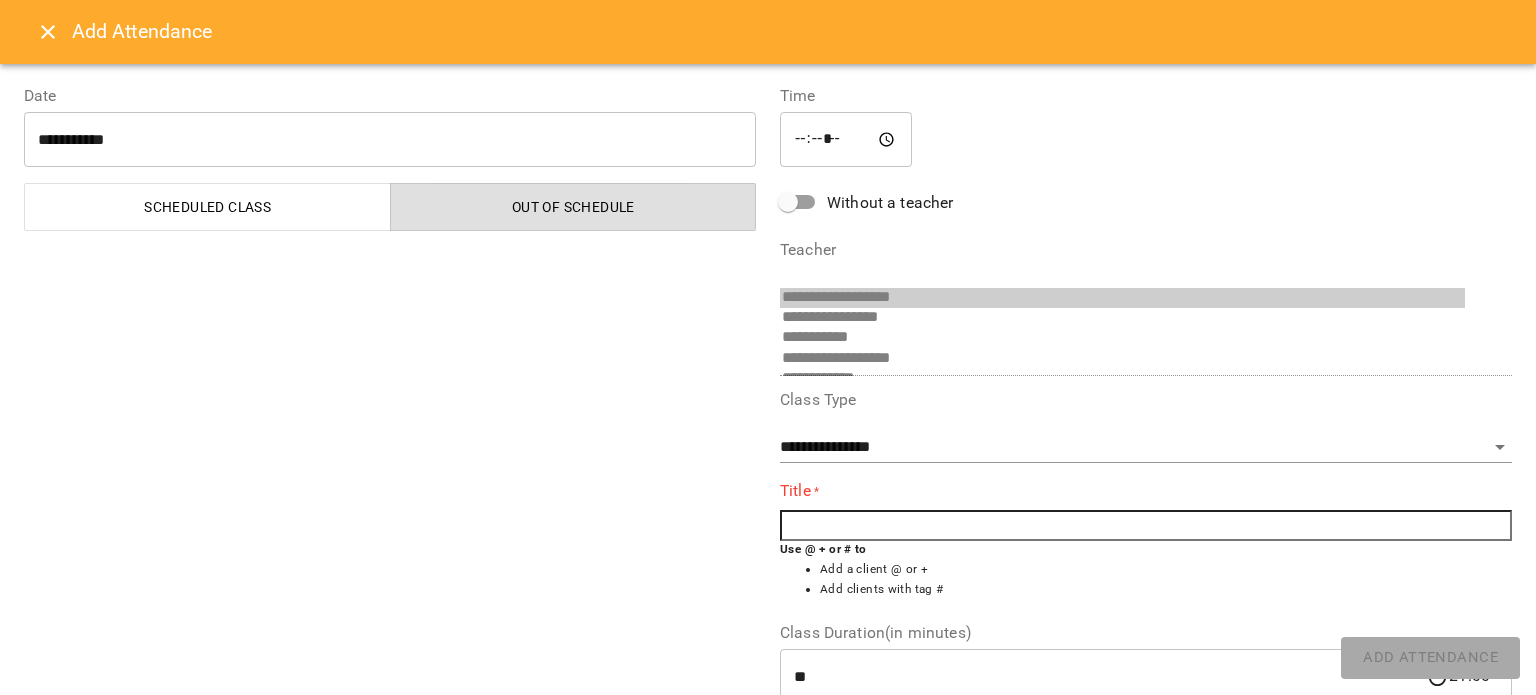 click at bounding box center (1146, 526) 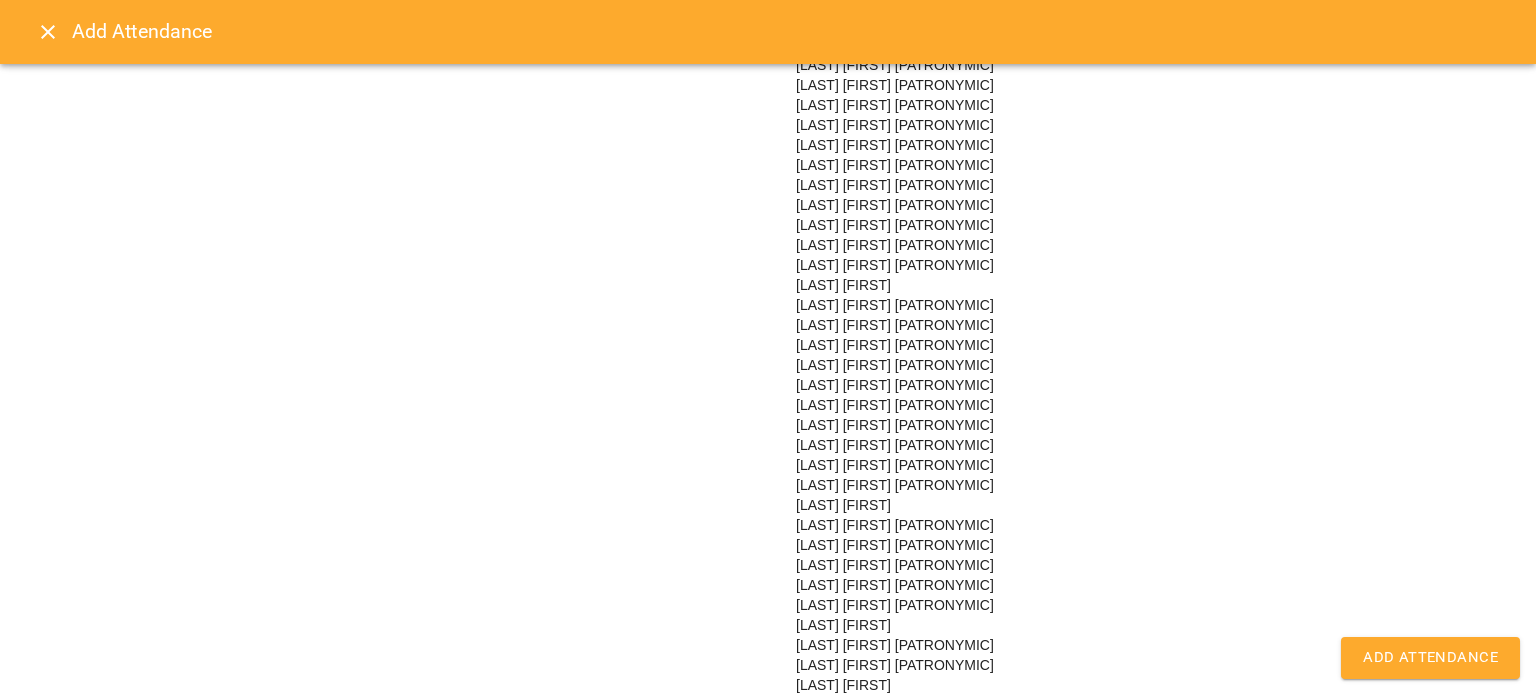 scroll, scrollTop: 1948, scrollLeft: 0, axis: vertical 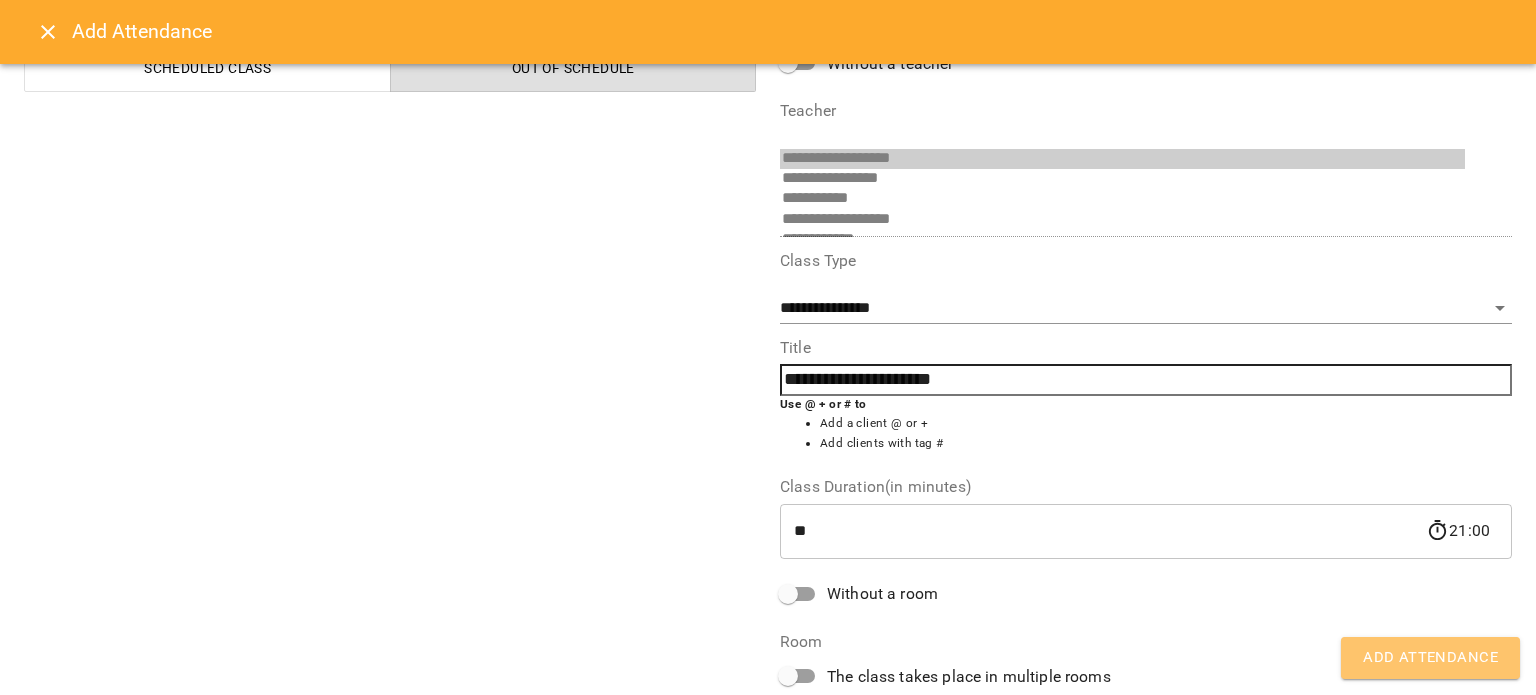 click on "Add Attendance" at bounding box center (1430, 658) 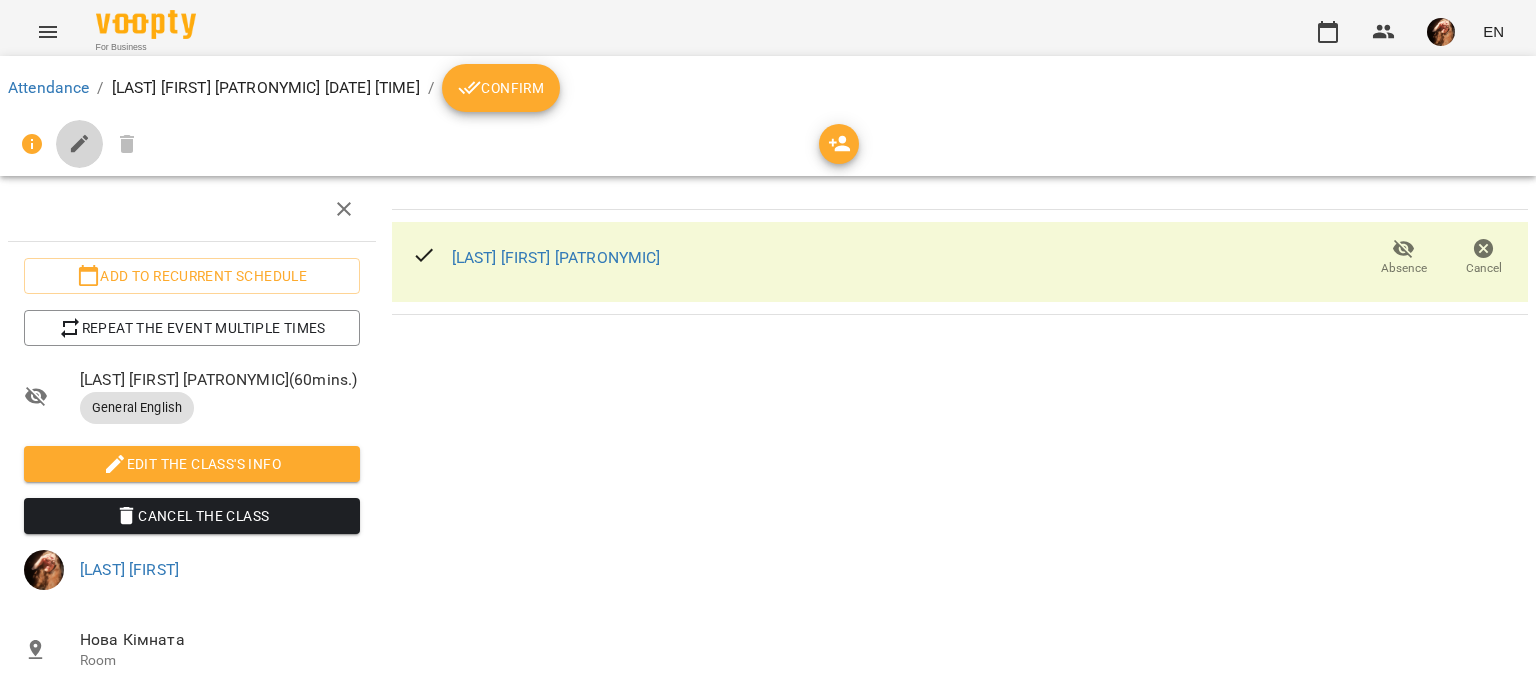 click at bounding box center (80, 144) 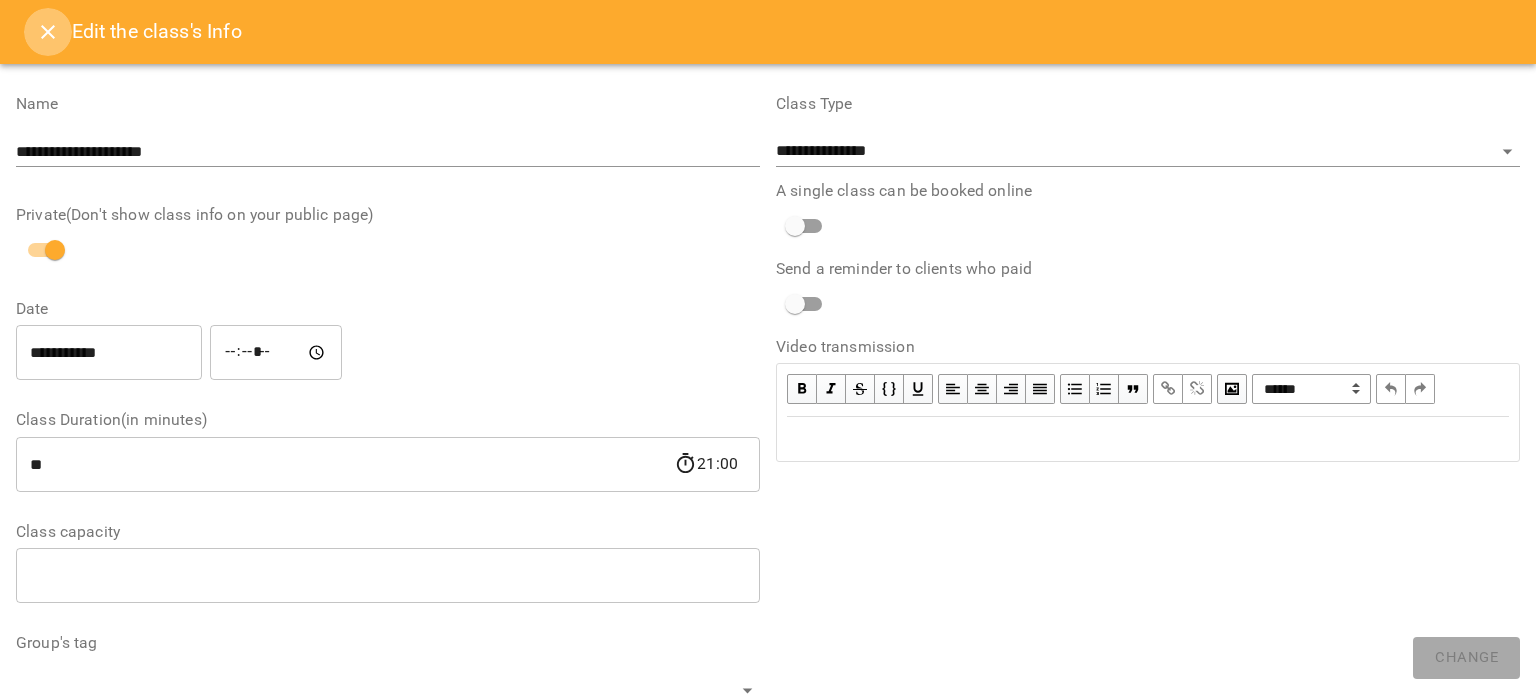 click 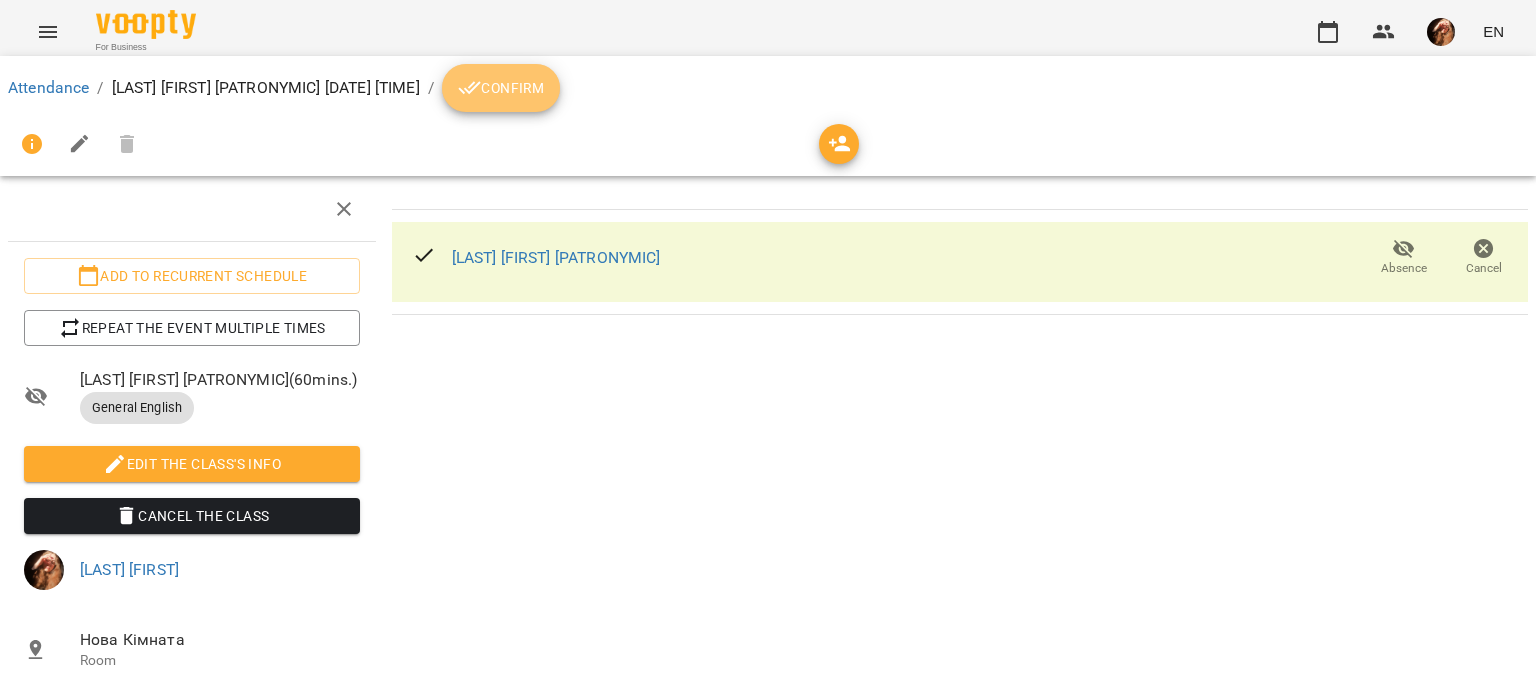 click on "Confirm" at bounding box center [501, 88] 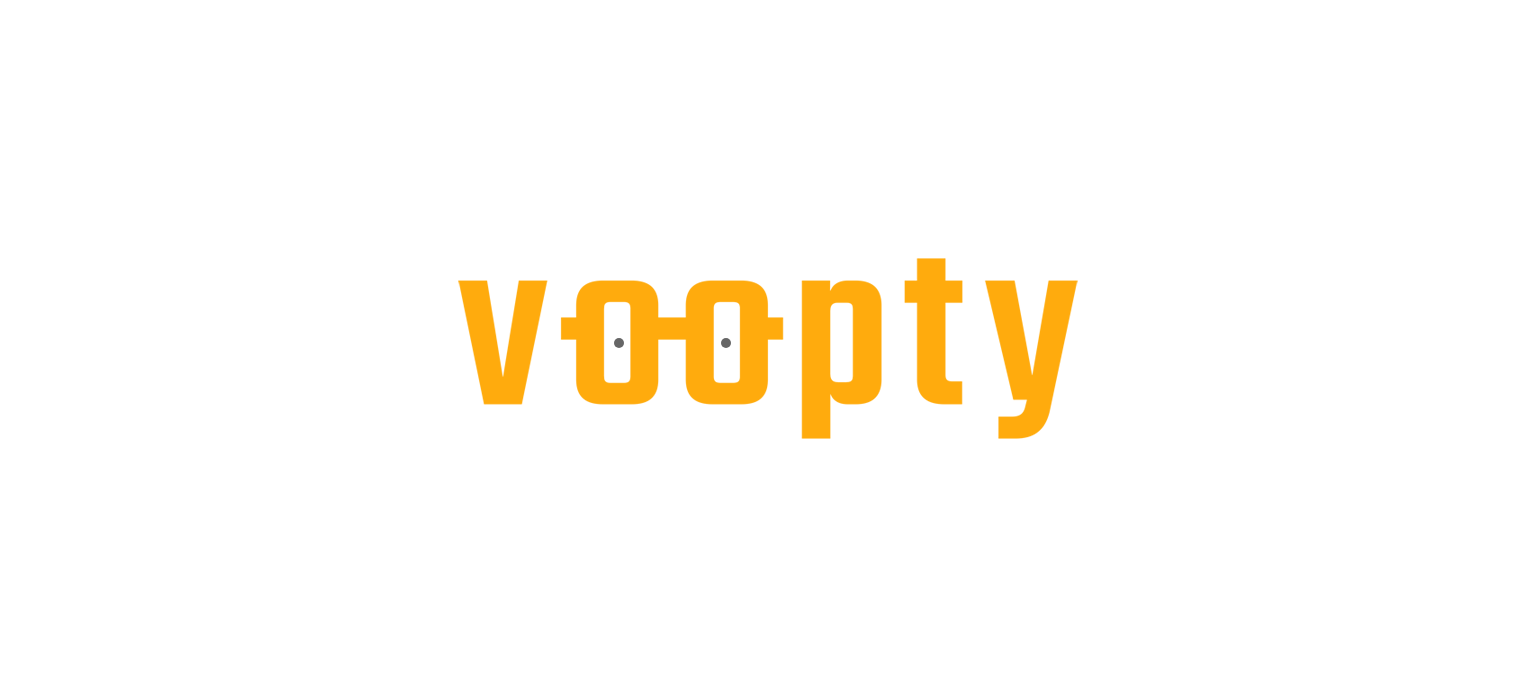 scroll, scrollTop: 0, scrollLeft: 0, axis: both 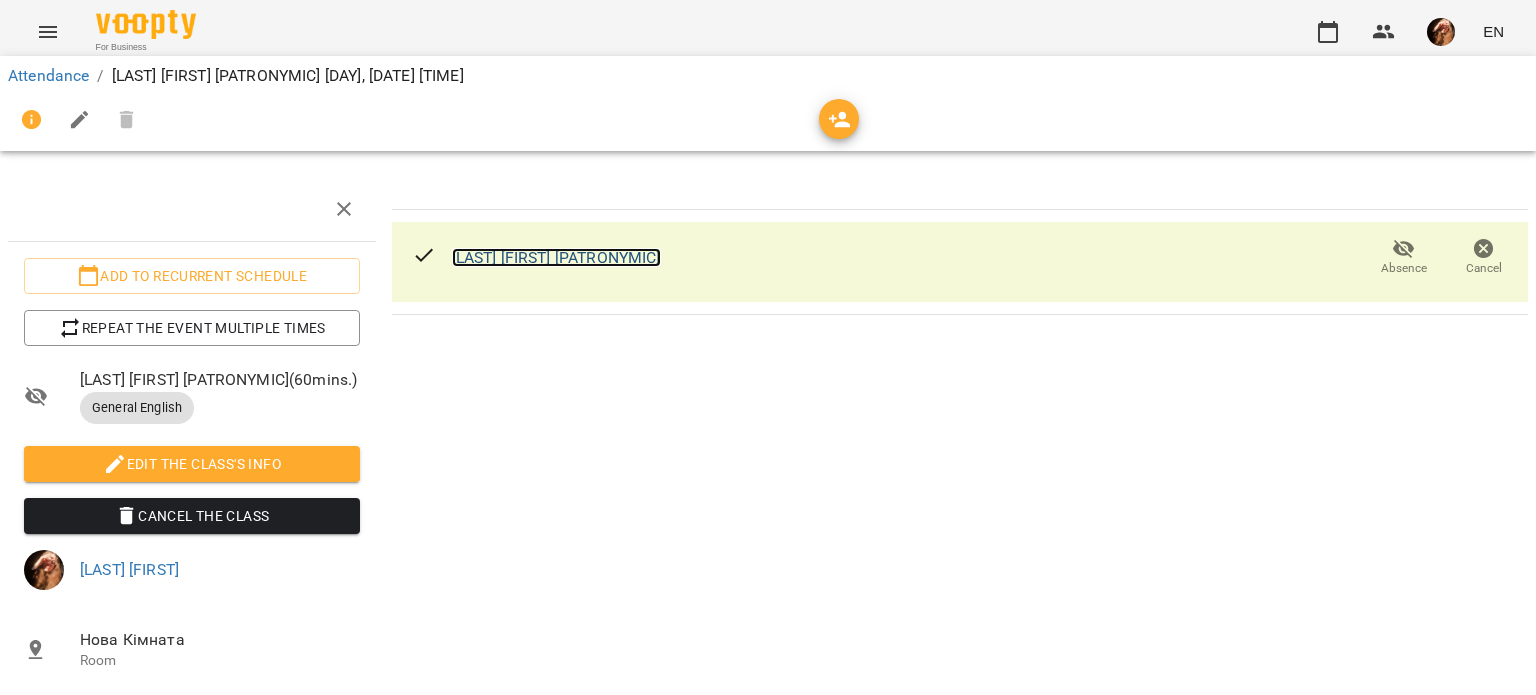 click on "[LAST] [FIRST] [PATRONYMIC]" at bounding box center (556, 257) 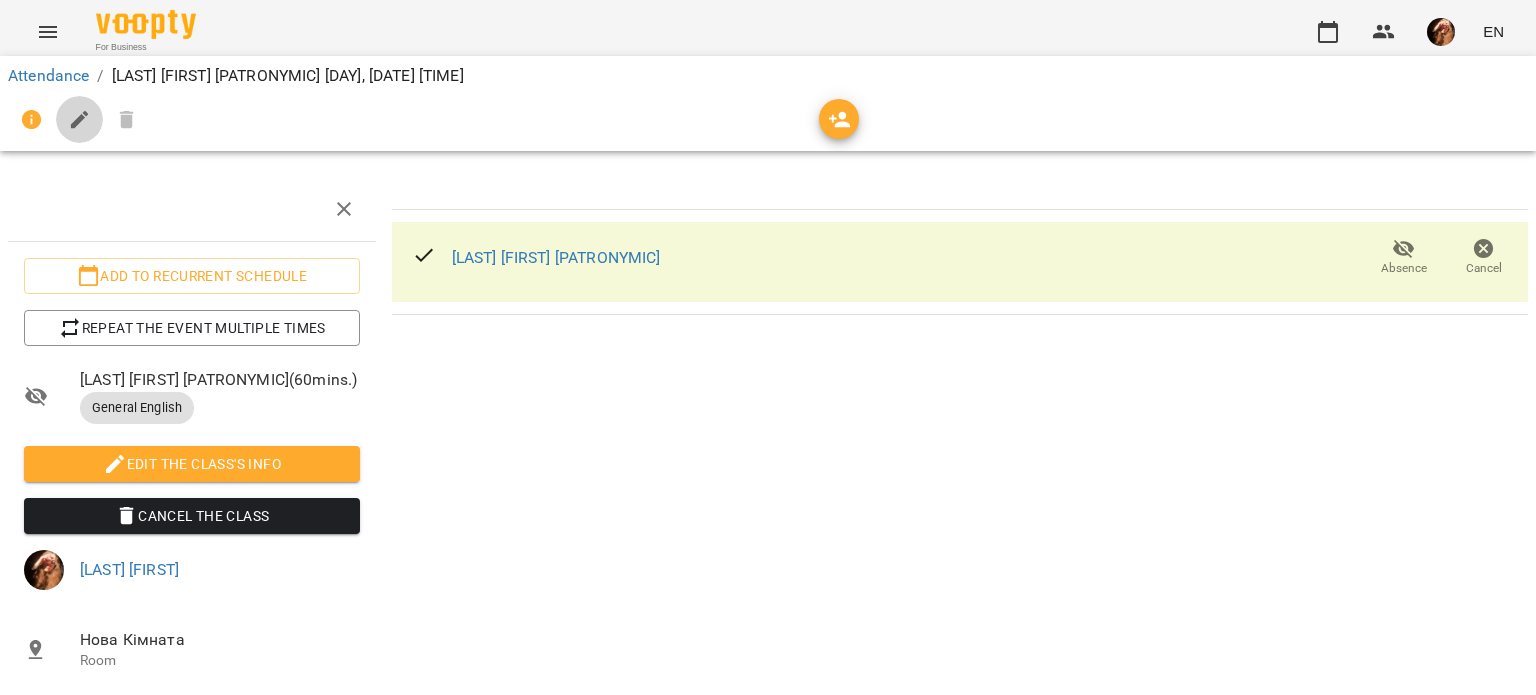 click at bounding box center (80, 120) 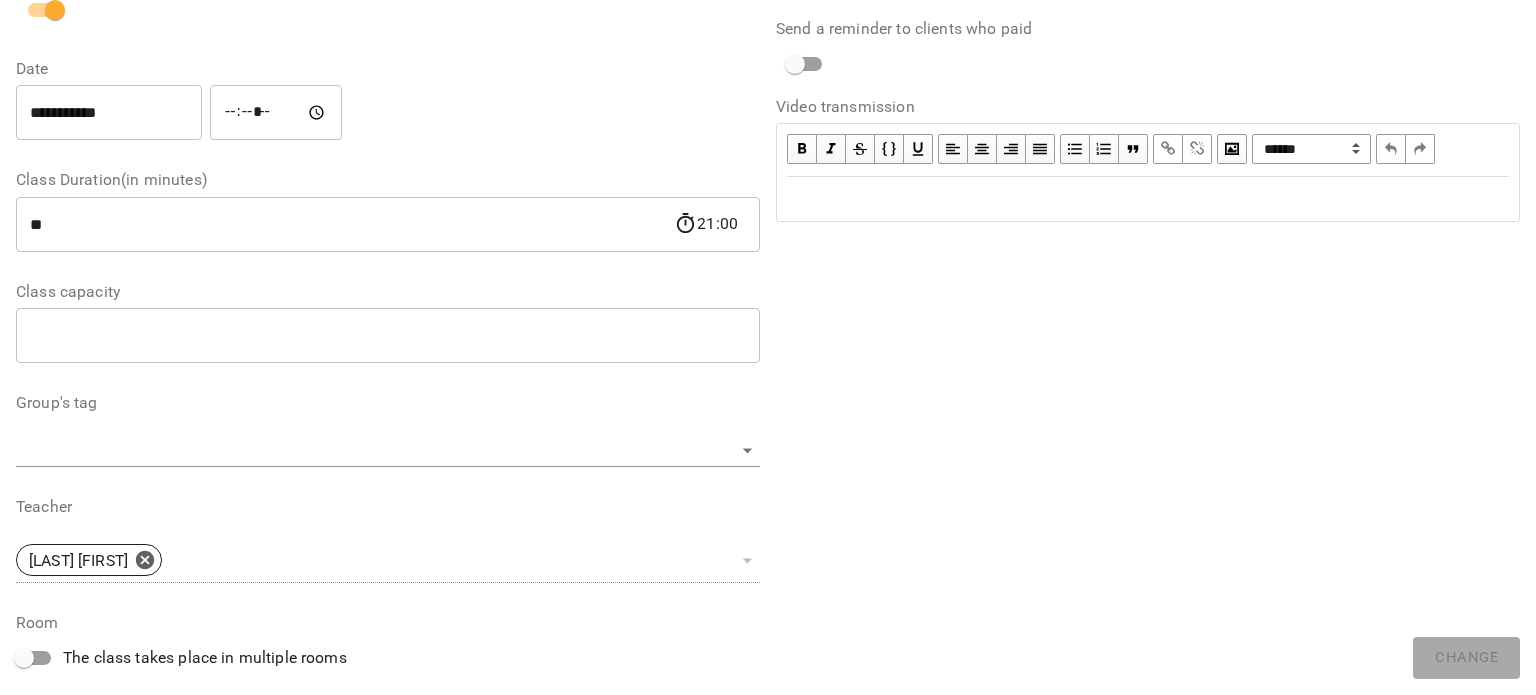 scroll, scrollTop: 196, scrollLeft: 0, axis: vertical 